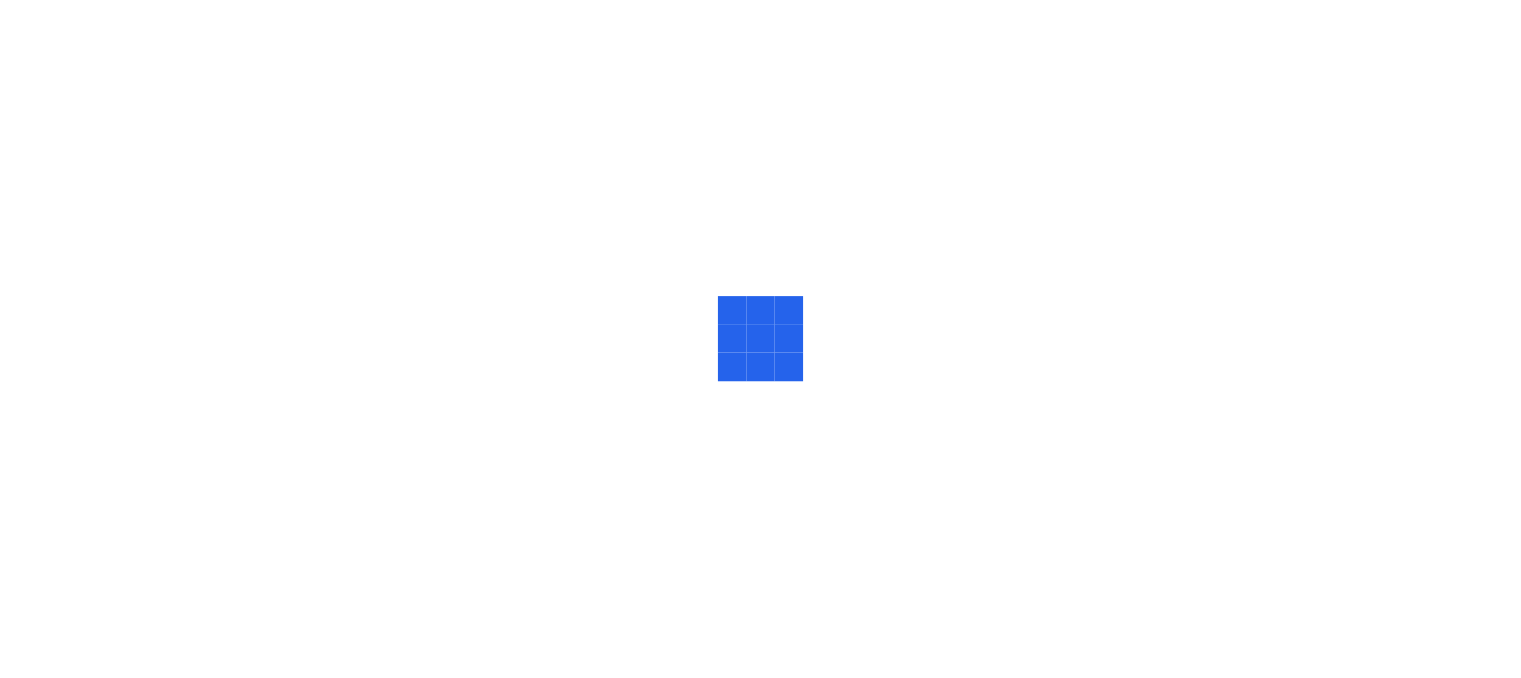scroll, scrollTop: 0, scrollLeft: 0, axis: both 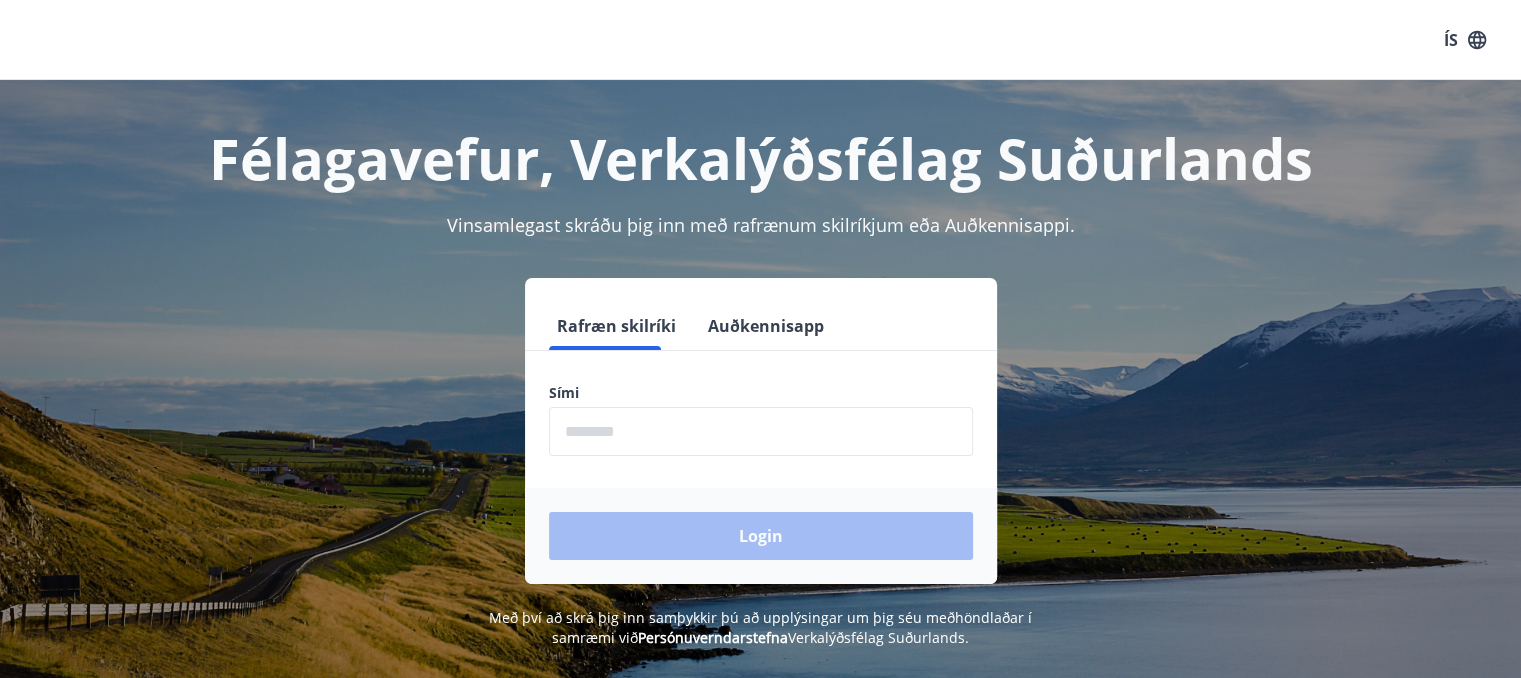 click at bounding box center (761, 431) 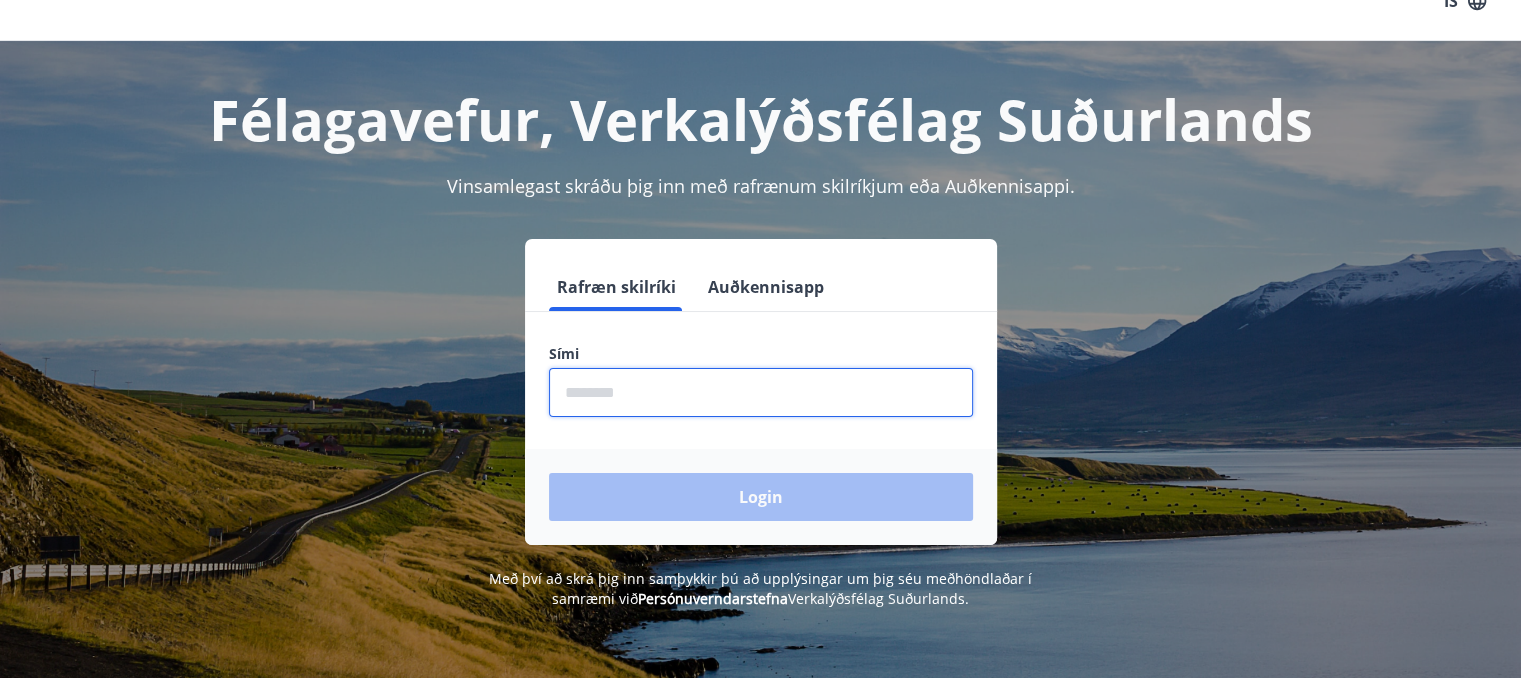 scroll, scrollTop: 100, scrollLeft: 0, axis: vertical 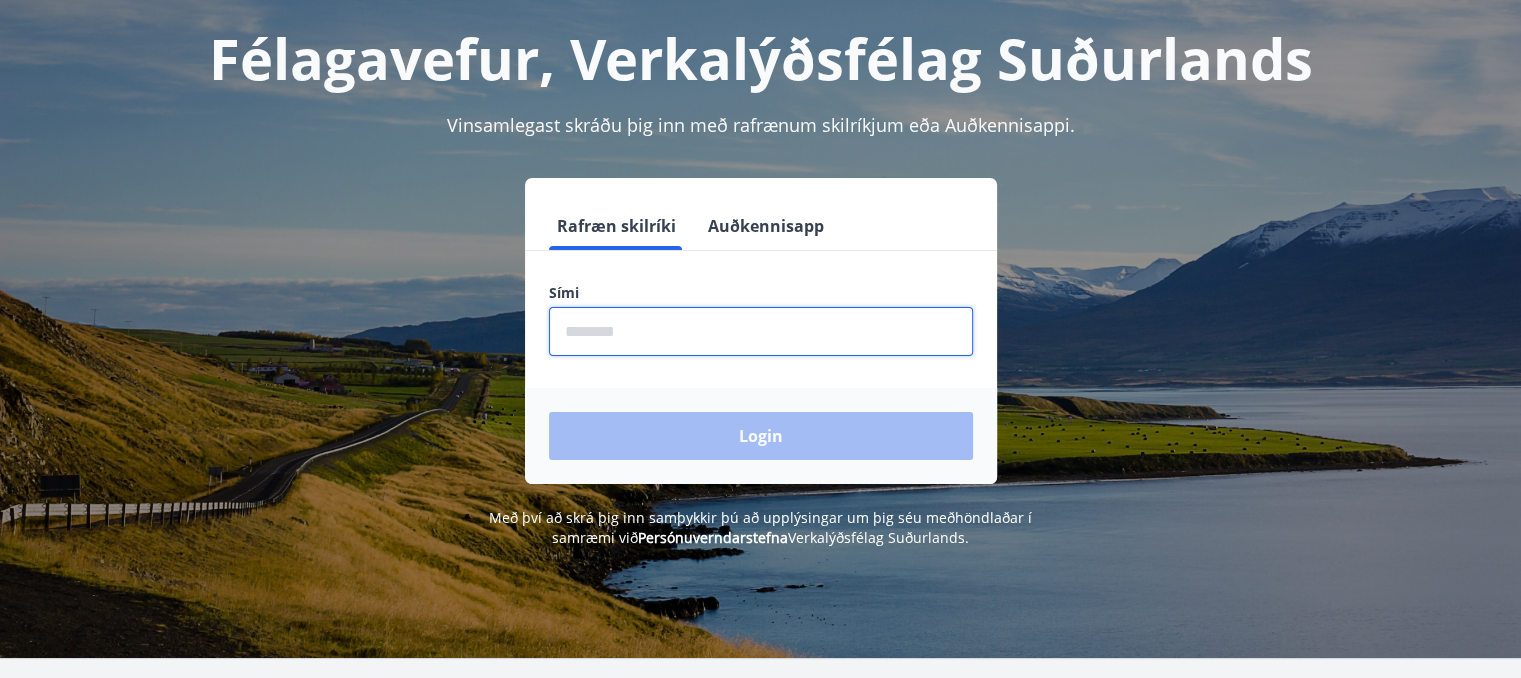 click at bounding box center (761, 331) 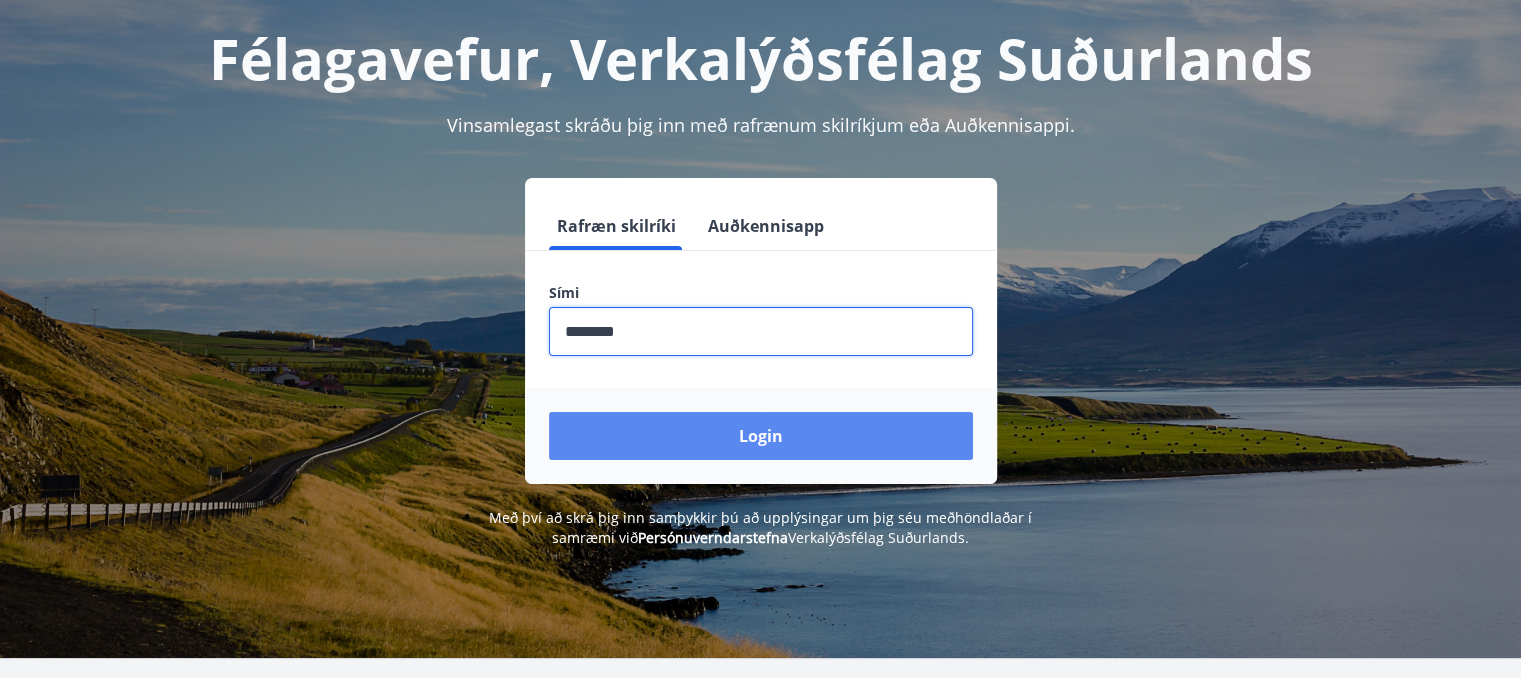 click on "Login" at bounding box center (761, 436) 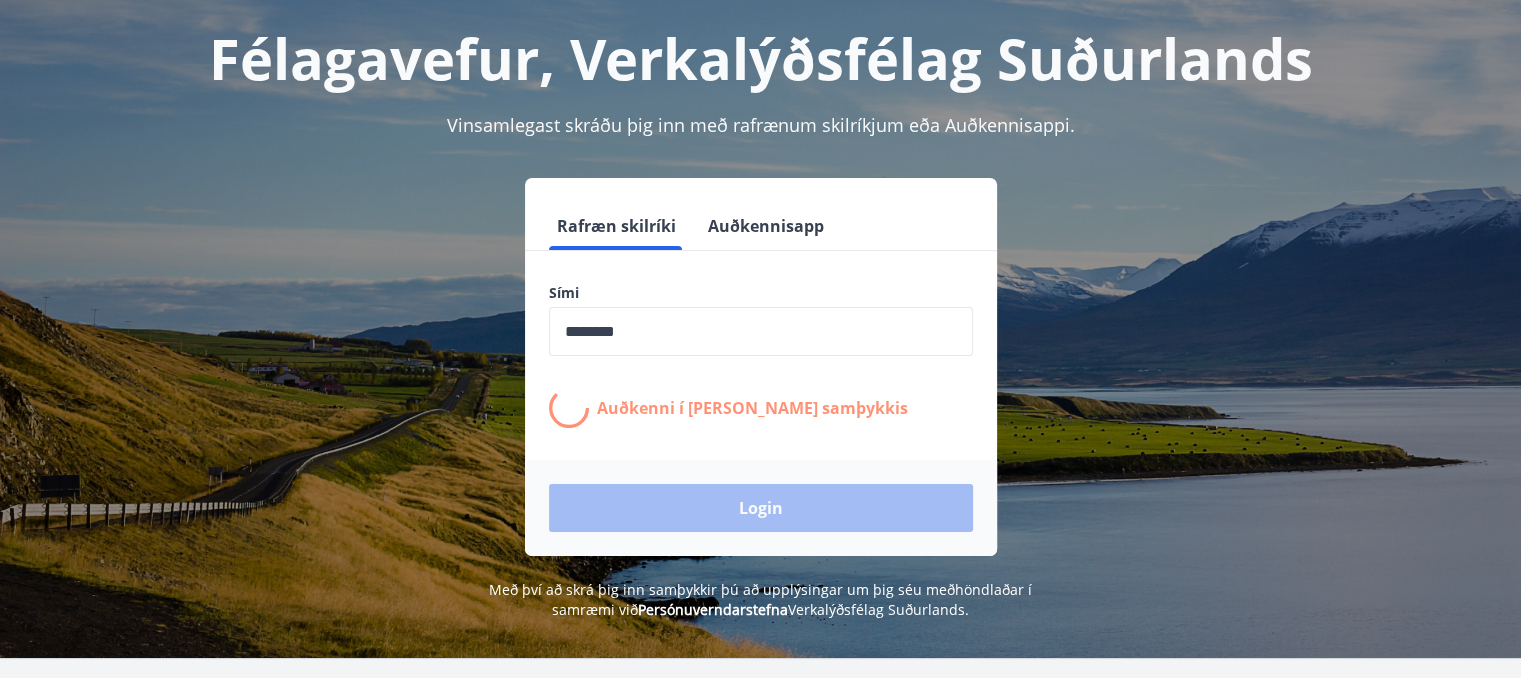 click on "Auðkenni í síma bíður samþykkis" at bounding box center (752, 408) 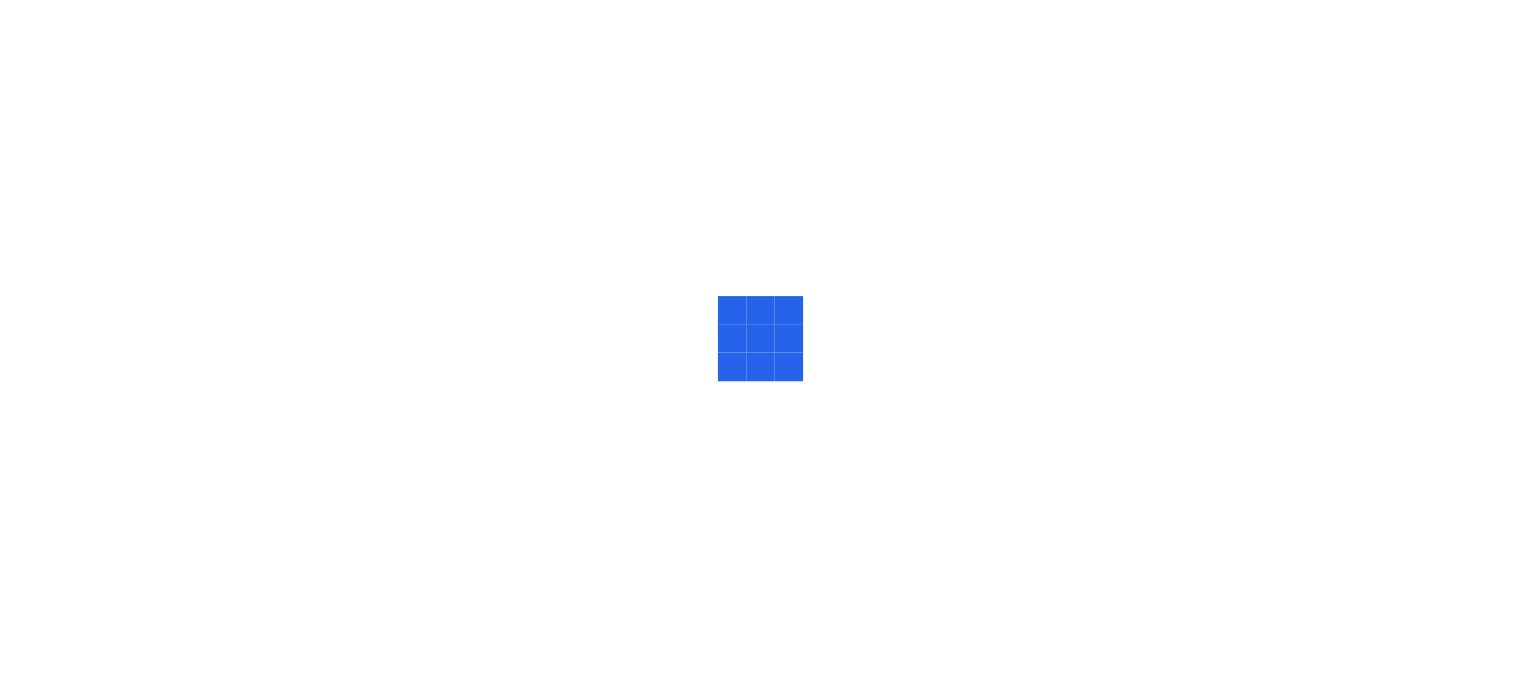 scroll, scrollTop: 0, scrollLeft: 0, axis: both 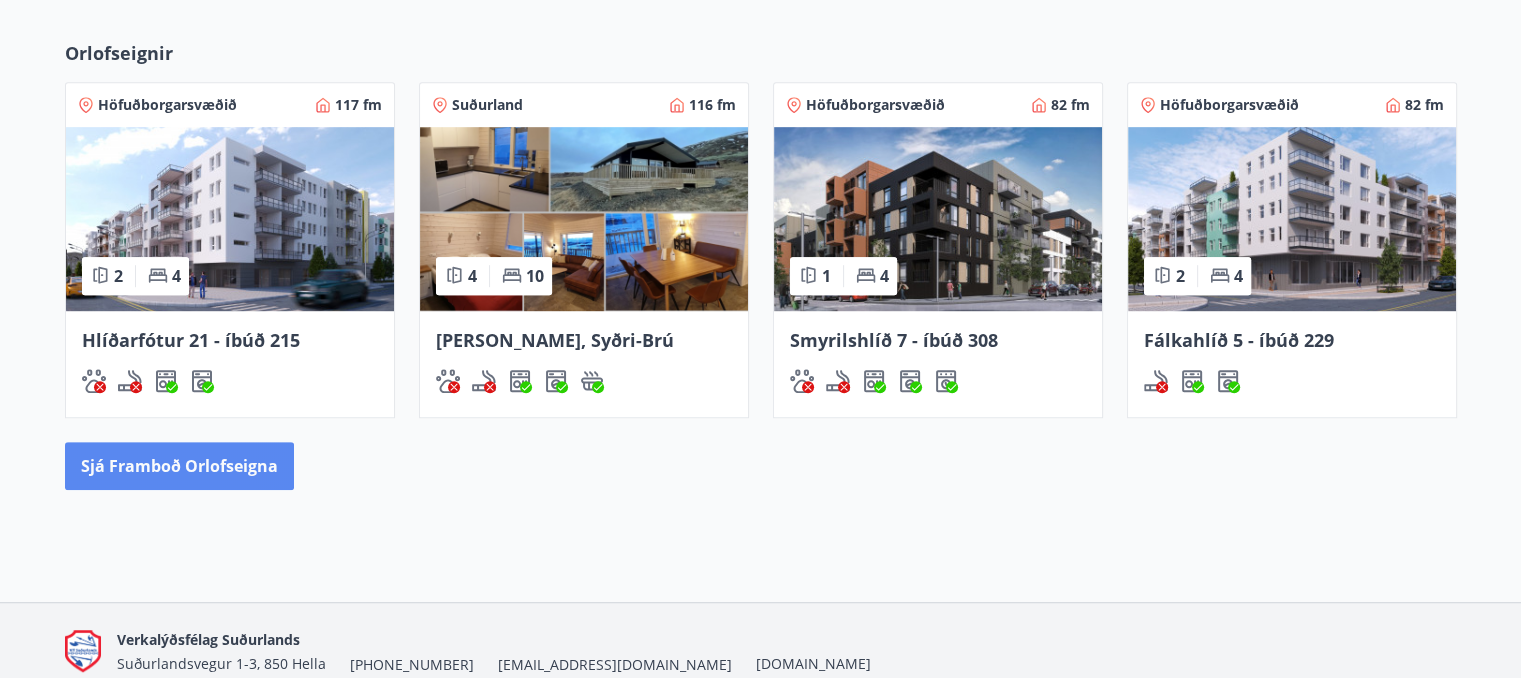 click on "Sjá framboð orlofseigna" at bounding box center (179, 466) 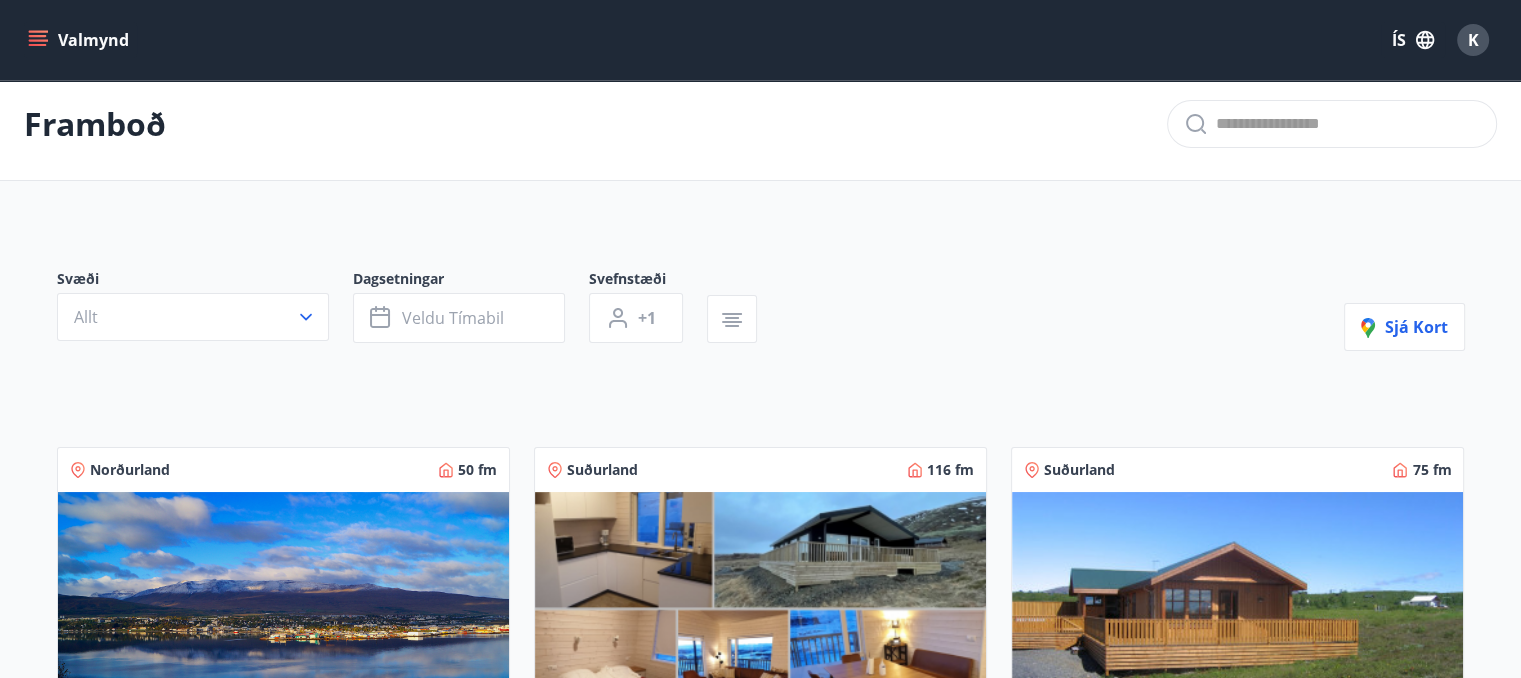 scroll, scrollTop: 0, scrollLeft: 0, axis: both 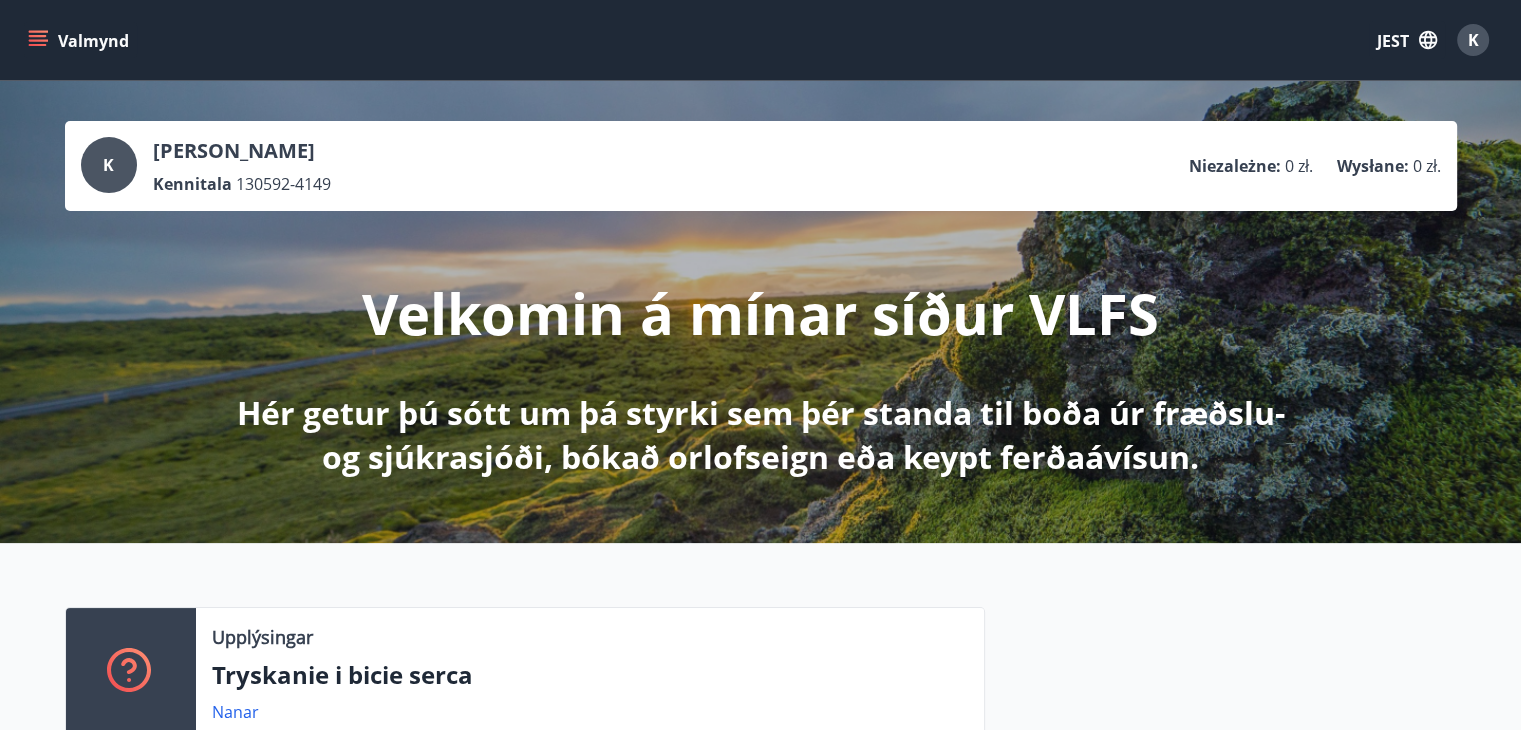 click on "Valmynd" at bounding box center [93, 41] 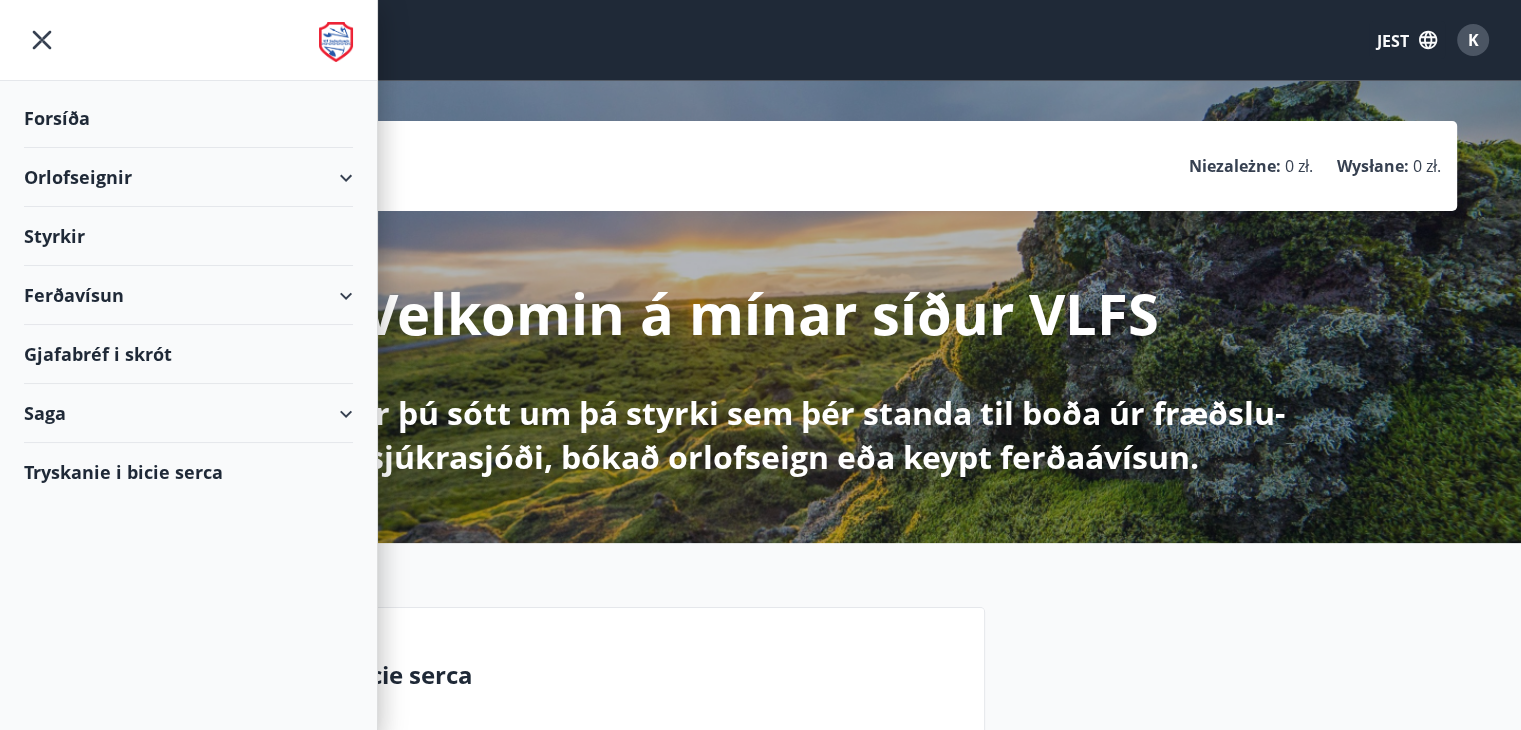 click at bounding box center [188, 40] 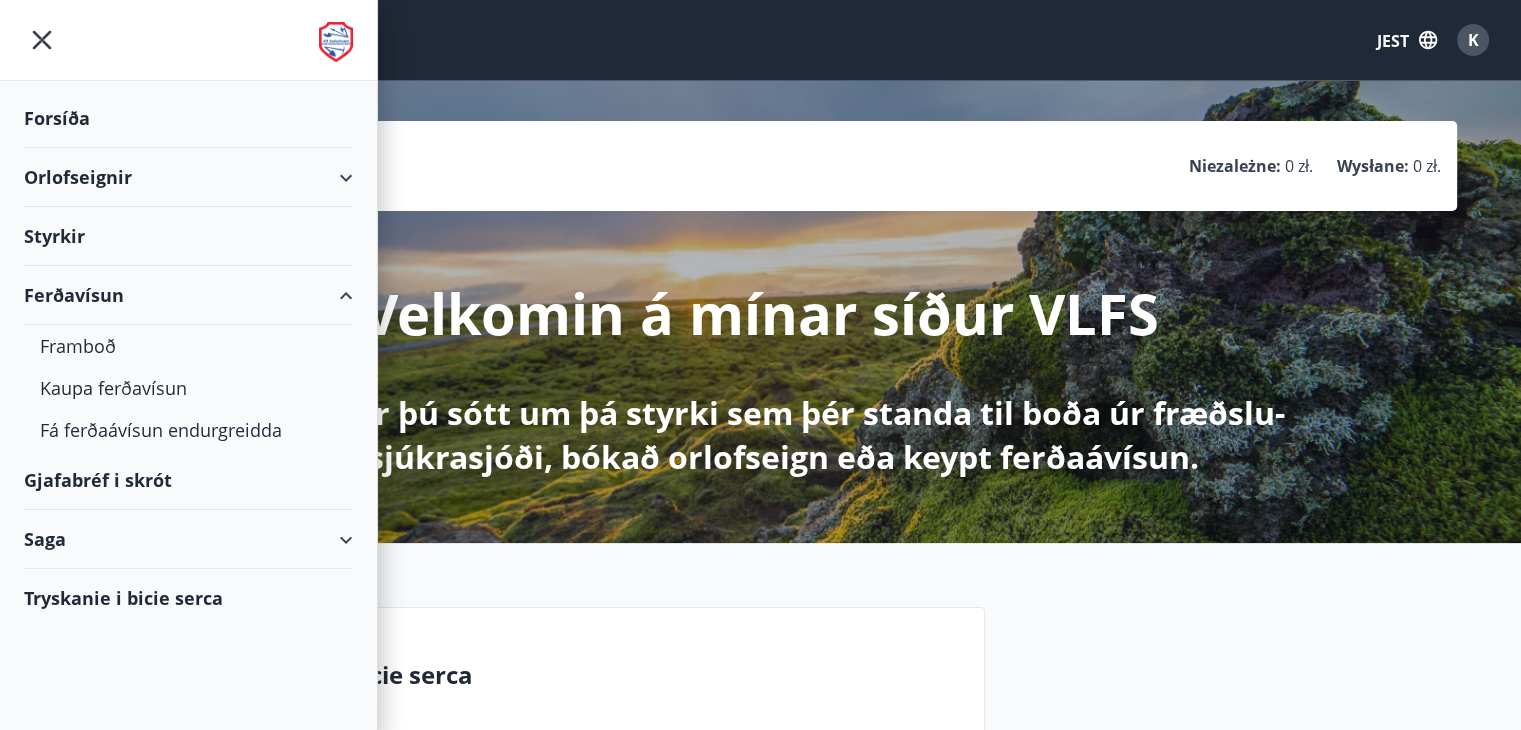 click on "Ferðavísun" at bounding box center (188, 295) 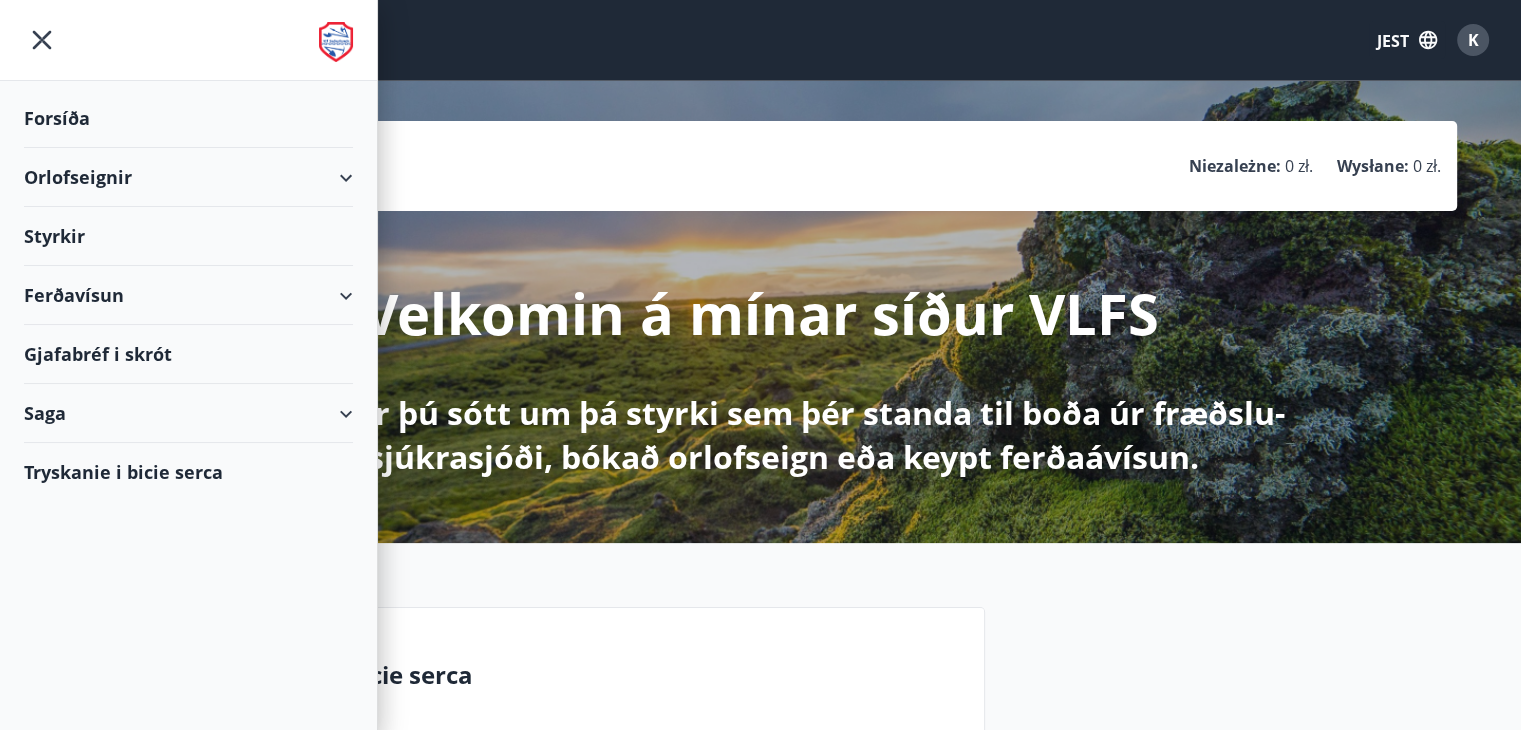 click on "Styrkir" at bounding box center (188, 118) 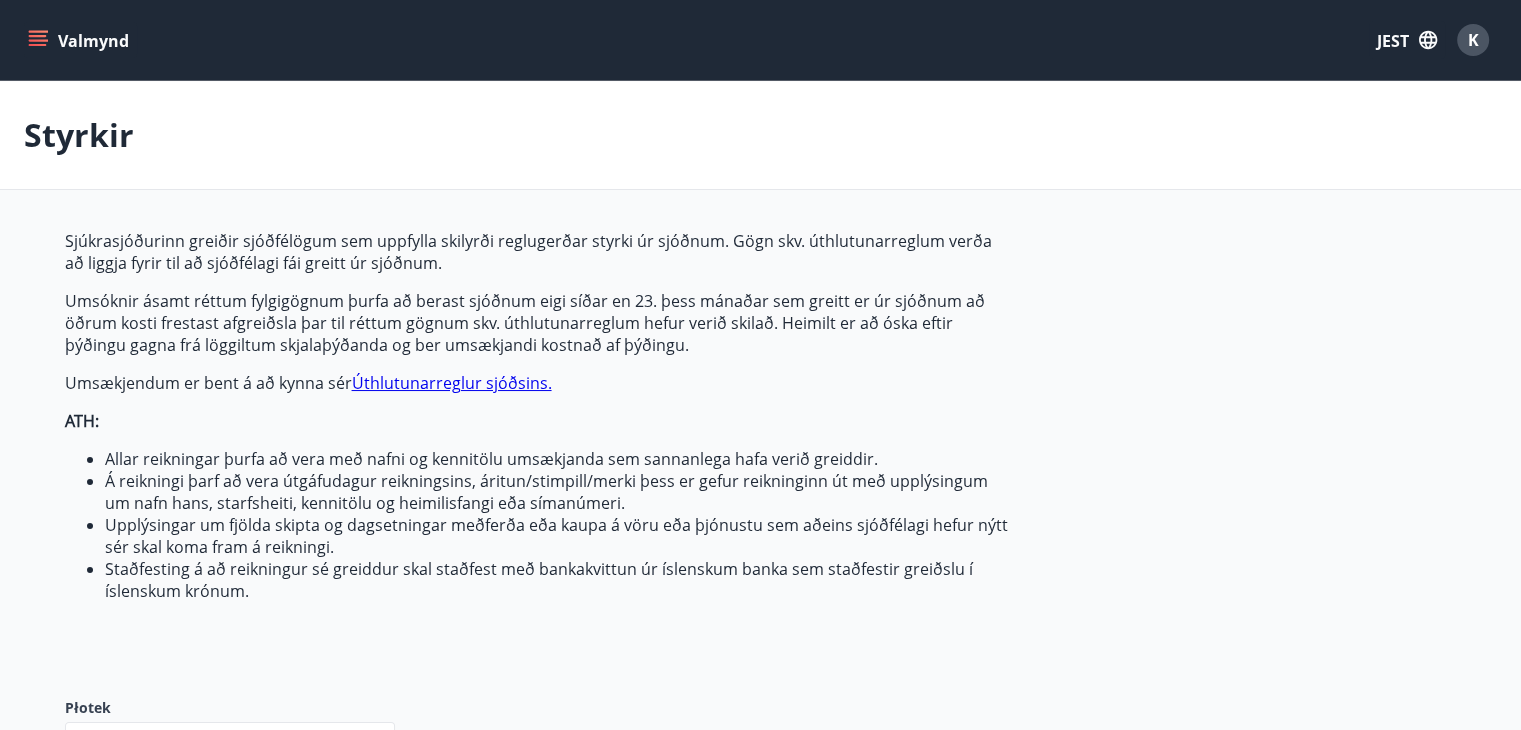 type on "***" 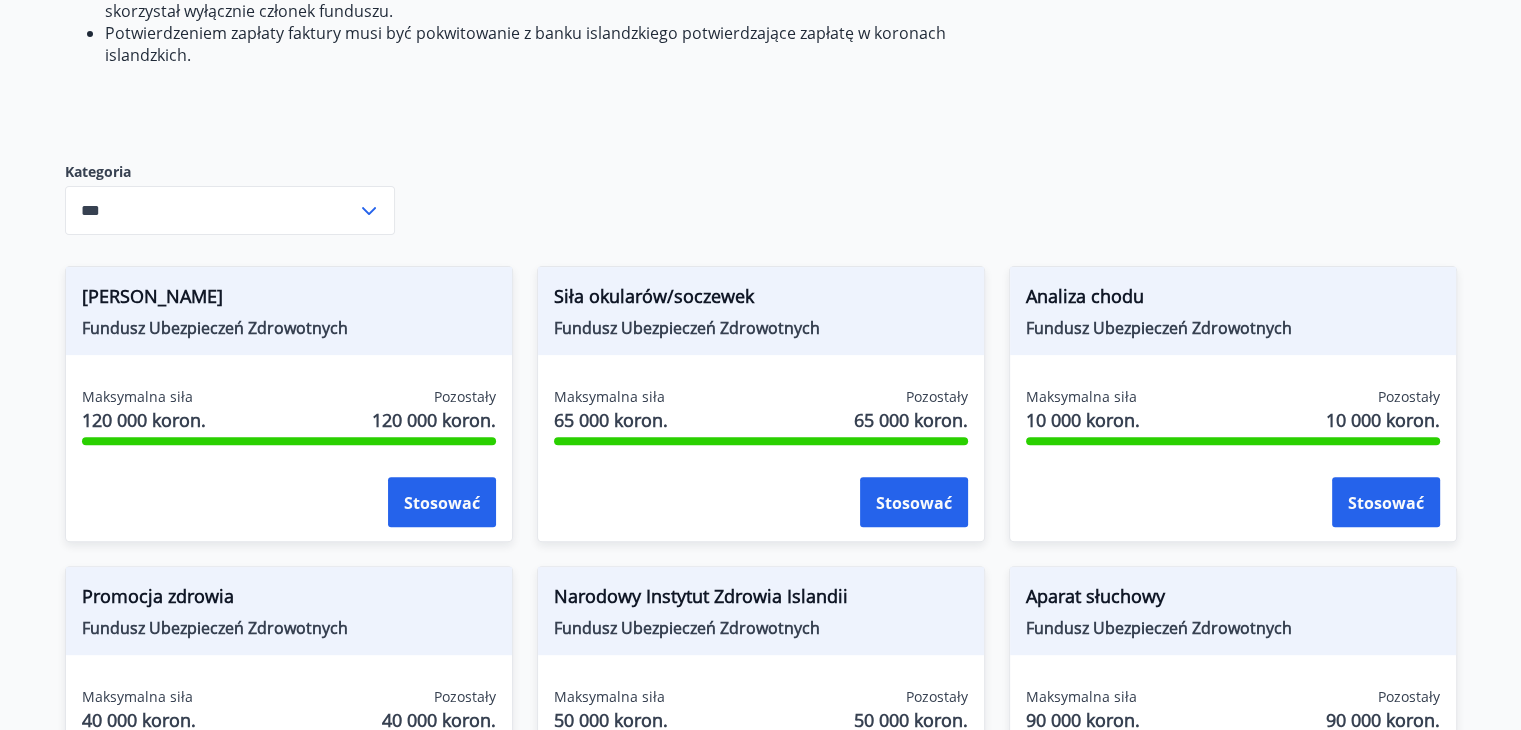 scroll, scrollTop: 581, scrollLeft: 0, axis: vertical 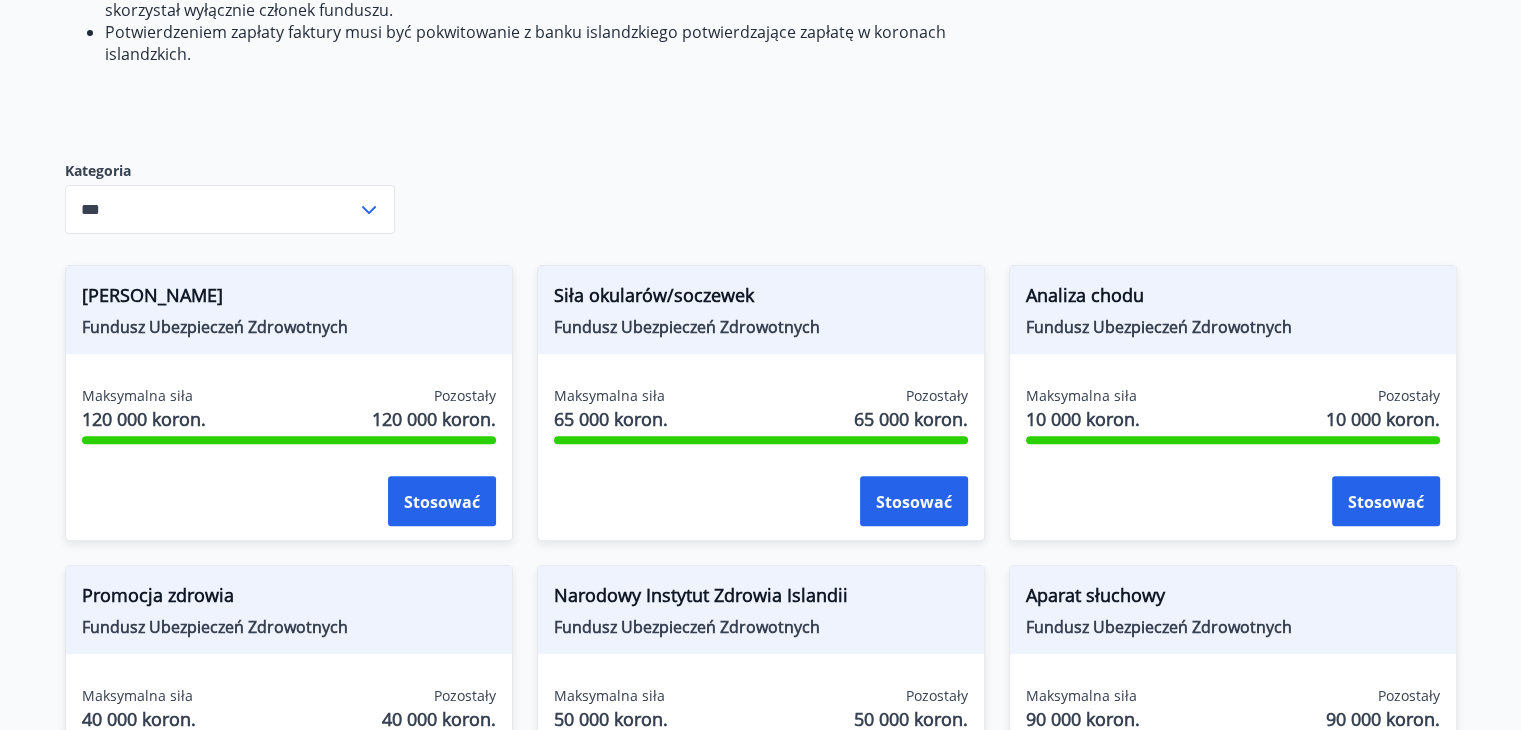 click 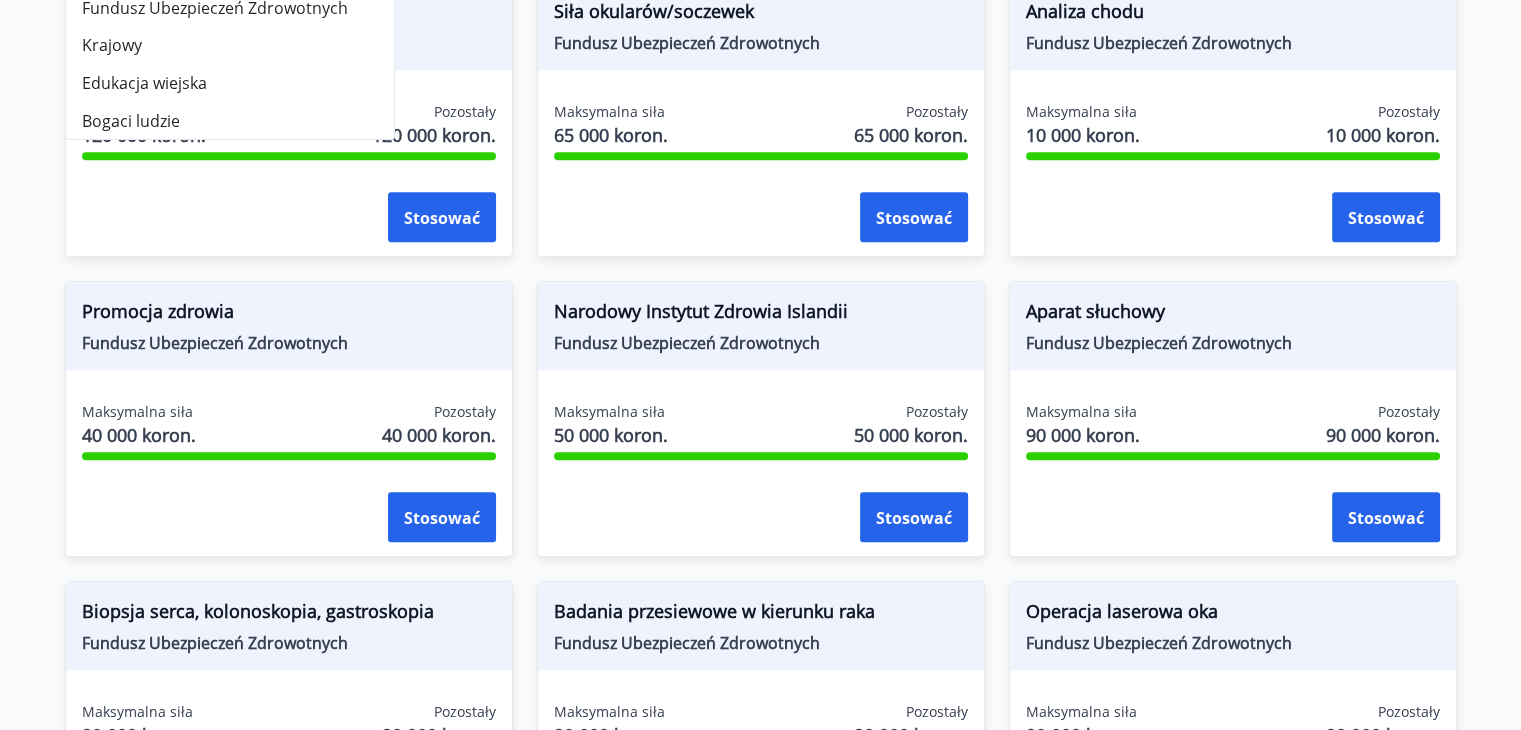 scroll, scrollTop: 581, scrollLeft: 0, axis: vertical 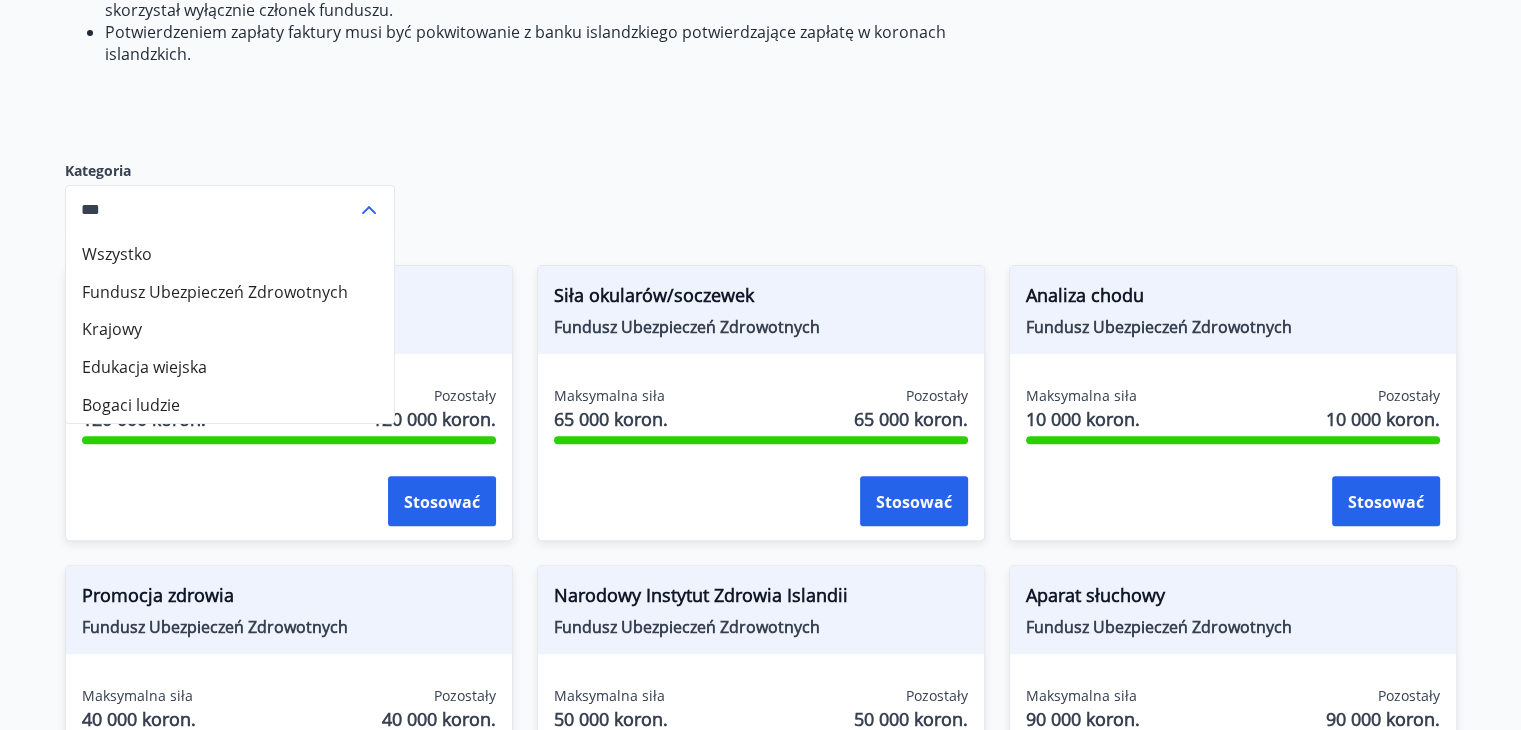 click on "Fundusz Ubezpieczeń Zdrowotnych wypłaca dotacje z funduszu członkom funduszu, którzy spełniają warunki rozporządzenia. Dane zgodnie z zasadami alokacji muszą być dostępne, aby członek funduszu mógł otrzymać płatność z funduszu.
Wnioski wraz z prawidłowymi dokumentami pomocniczymi muszą zostać otrzymane przez fundusz nie później niż 23. dnia miesiąca, w którym fundusz jest wypłacany, w przeciwnym razie przetwarzanie zostanie odroczone do czasu złożenia prawidłowych dokumentów zgodnie z zasadami alokacji. Dozwolone jest żądanie tłumaczenia dokumentów od tłumacza przysięgłego dokumentów, a wnioskodawca ponosi koszt tłumaczenia.
Zaleca się, aby wnioskodawcy zapoznali się z  zasadami alokacji środków Funduszu.
NOTATKA:
Wszystkie faktury muszą zawierać imię i nazwisko oraz numer identyfikacyjny wnioskodawcy, a także muszą zostać w sposób możliwy do zweryfikowania opłacone.
Kategoria Wszystko Fundusz Ubezpieczeń Zdrowotnych ***" at bounding box center [761, 707] 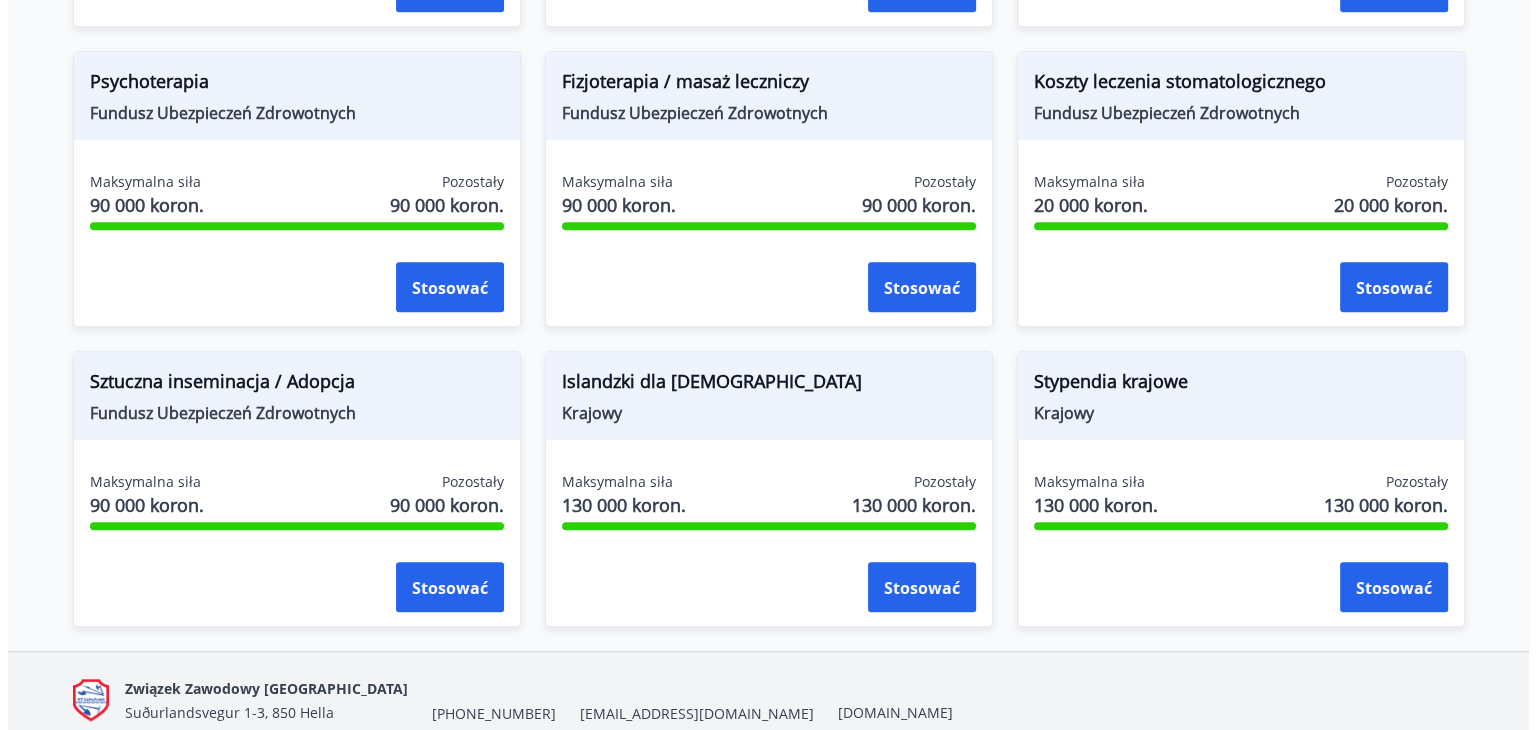 scroll, scrollTop: 1781, scrollLeft: 0, axis: vertical 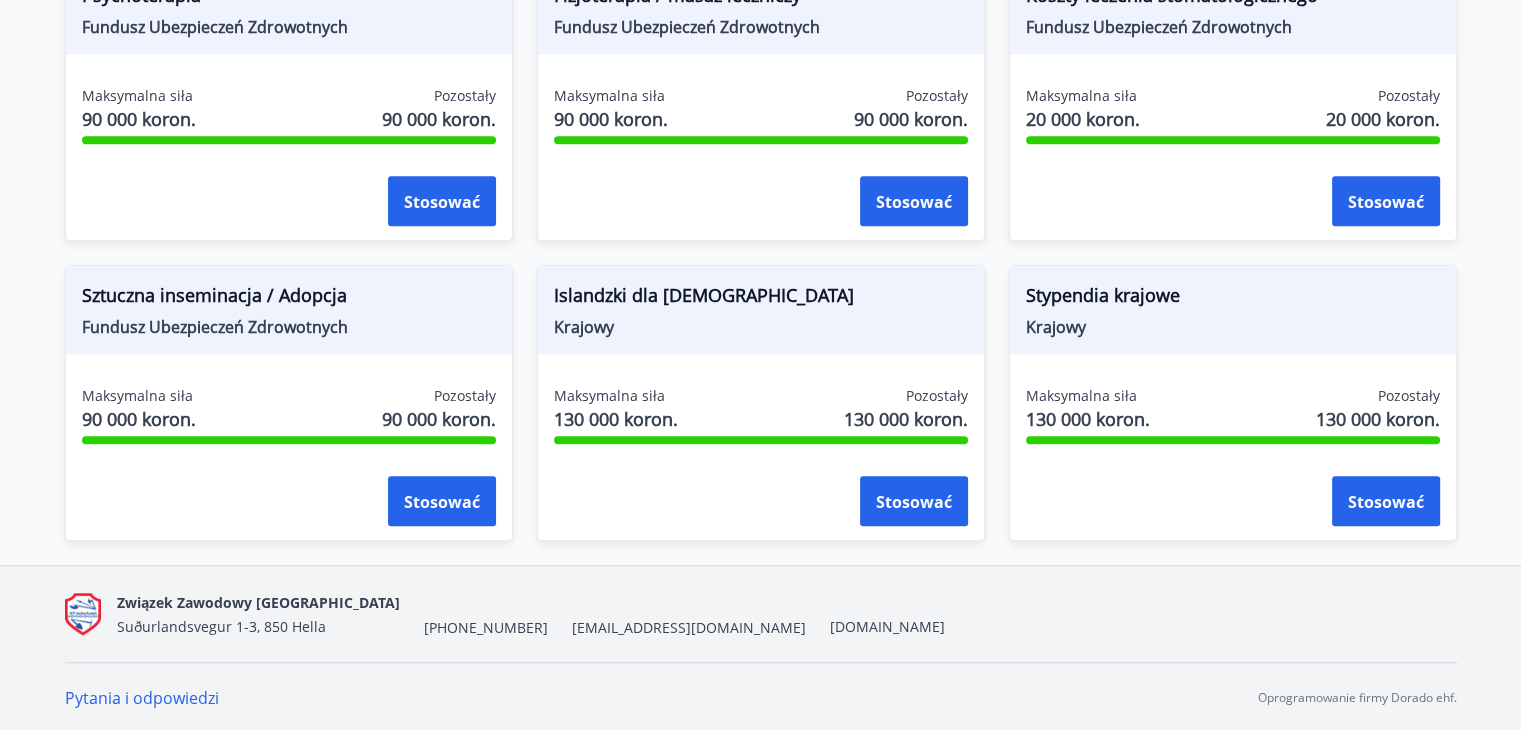 click on "Stypendia krajowe" at bounding box center [1103, 295] 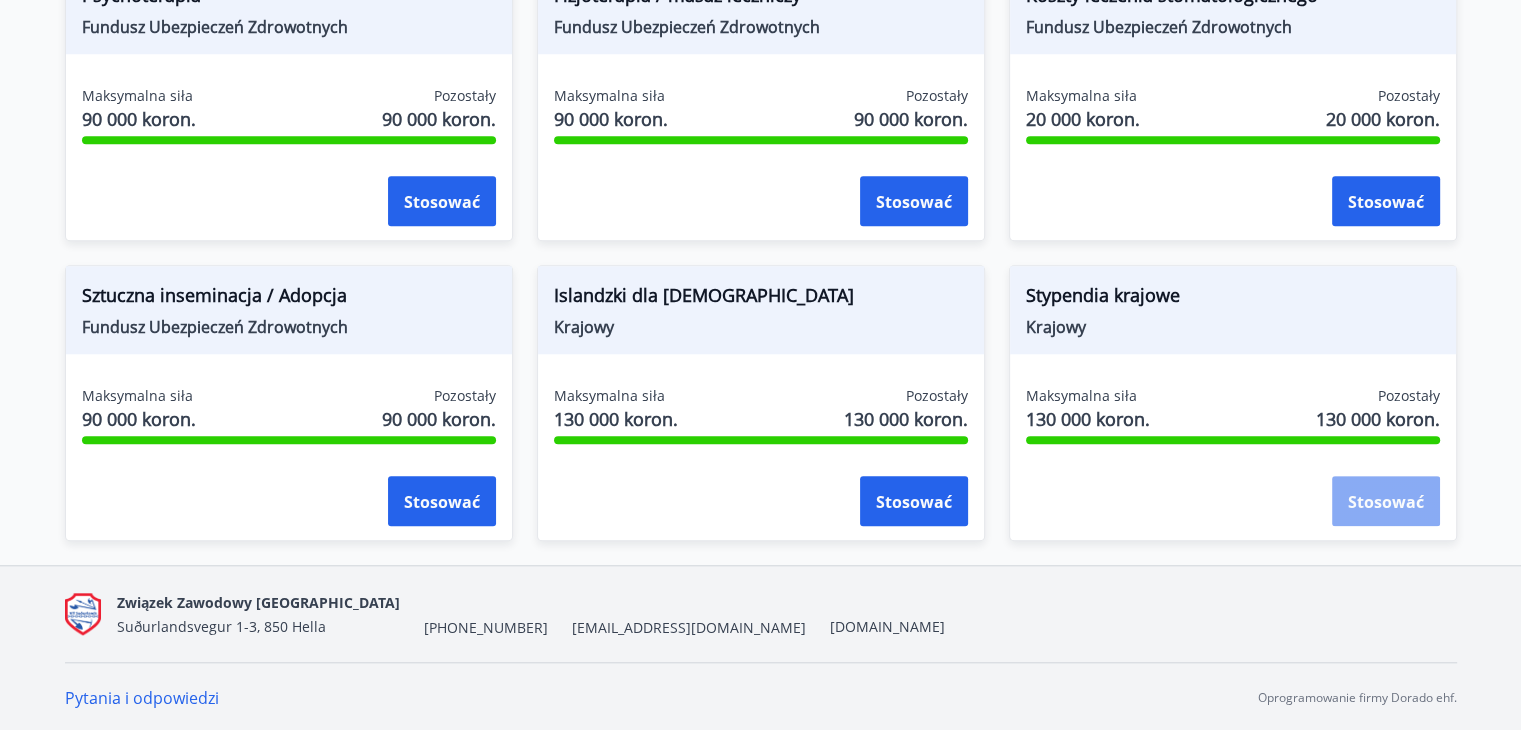 click on "Stosować" at bounding box center (1386, 502) 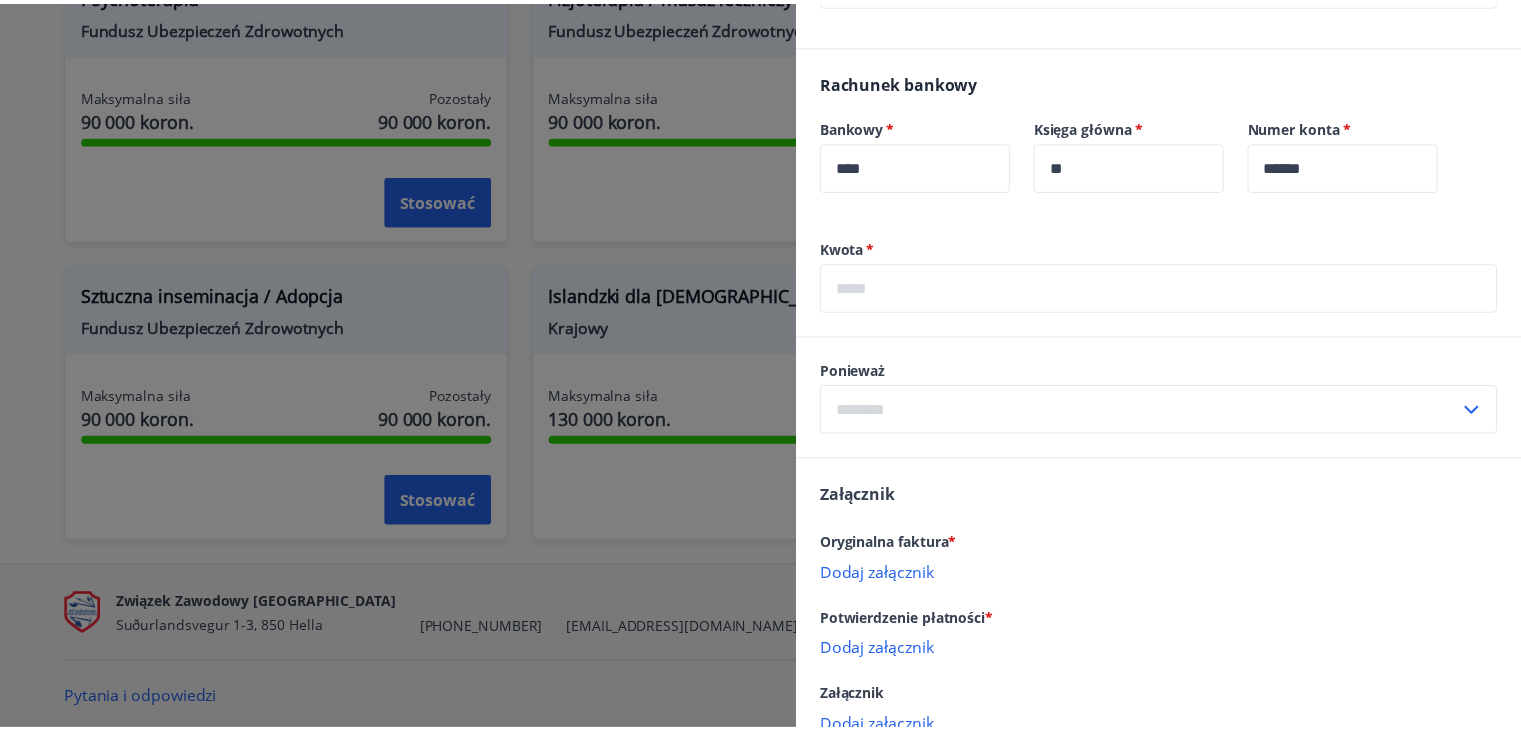 scroll, scrollTop: 60, scrollLeft: 0, axis: vertical 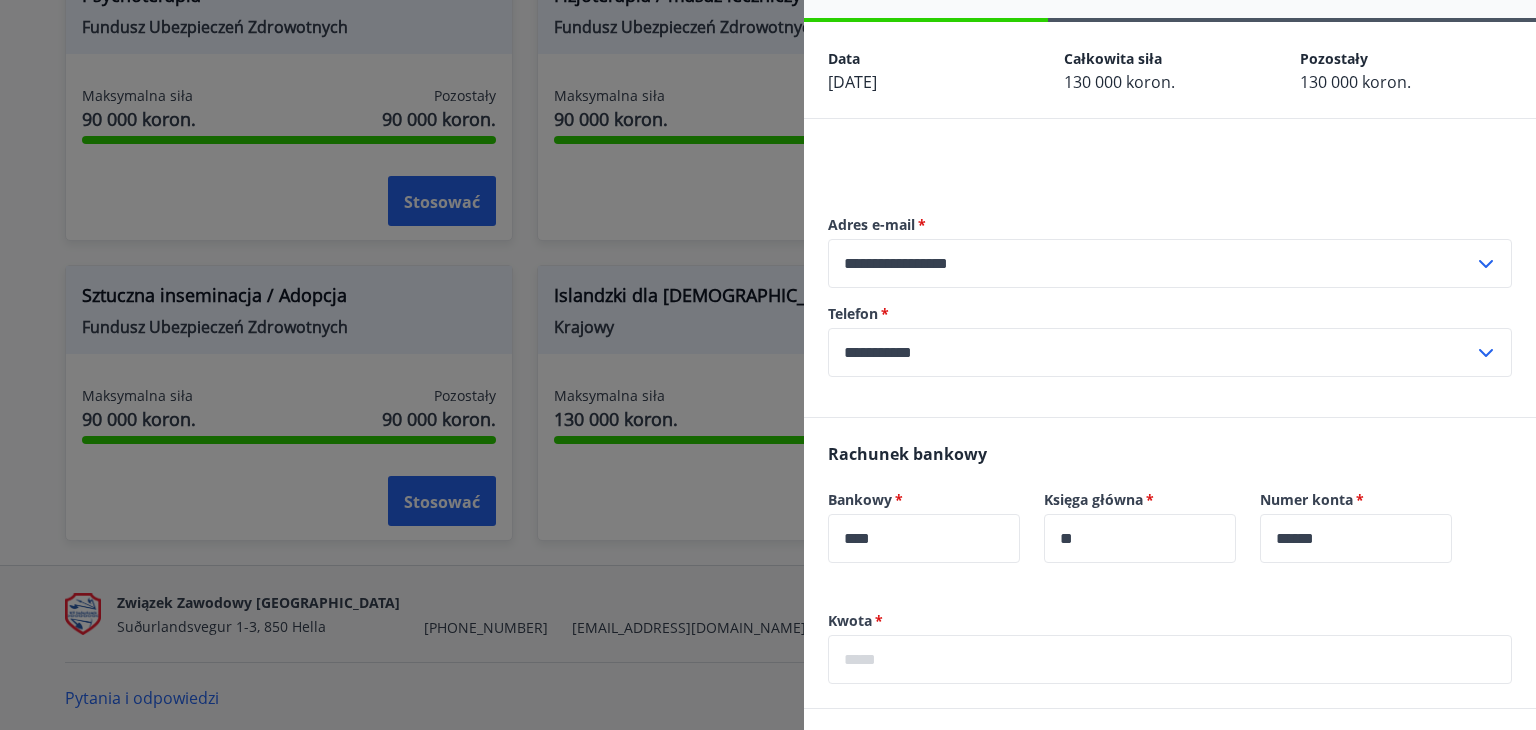 click at bounding box center (768, 365) 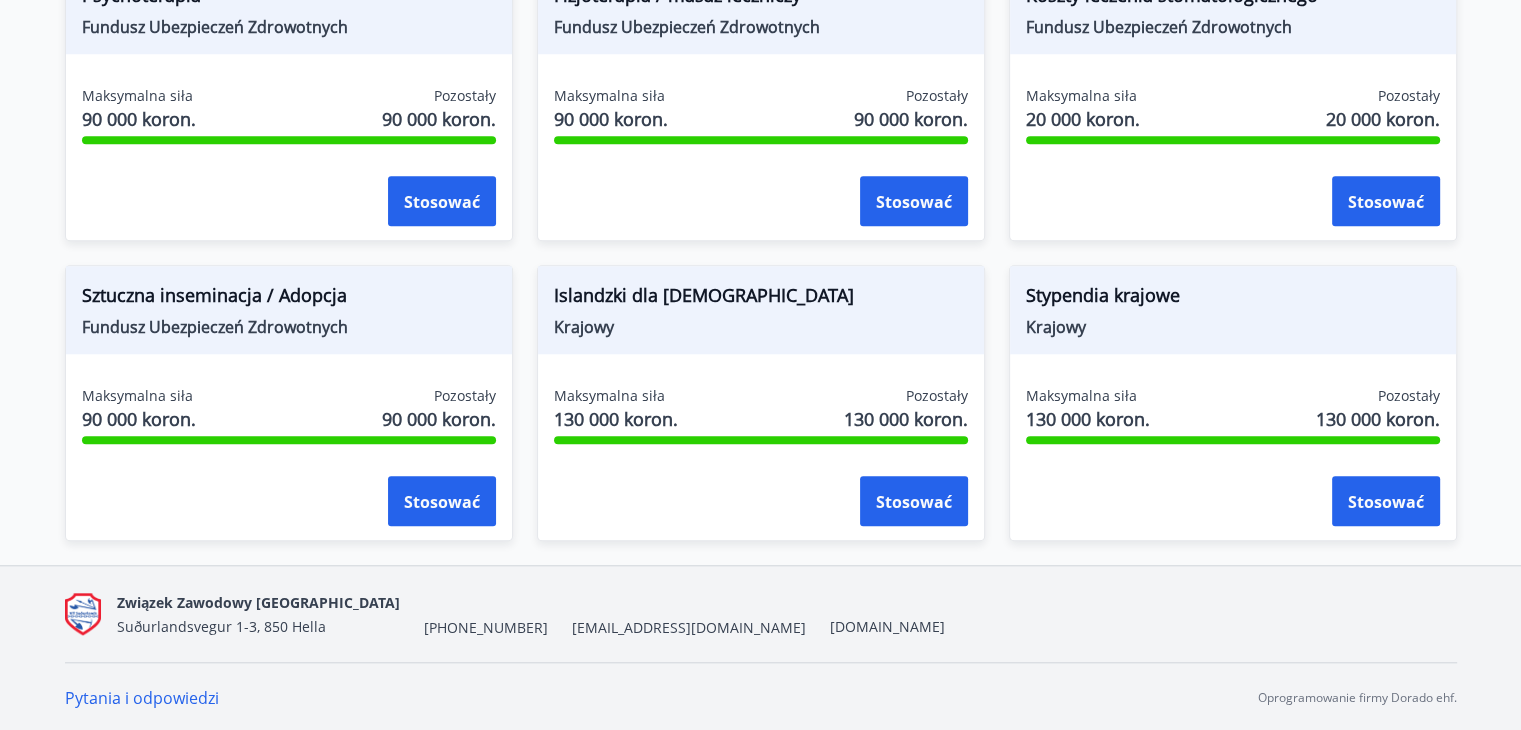 scroll, scrollTop: 0, scrollLeft: 0, axis: both 